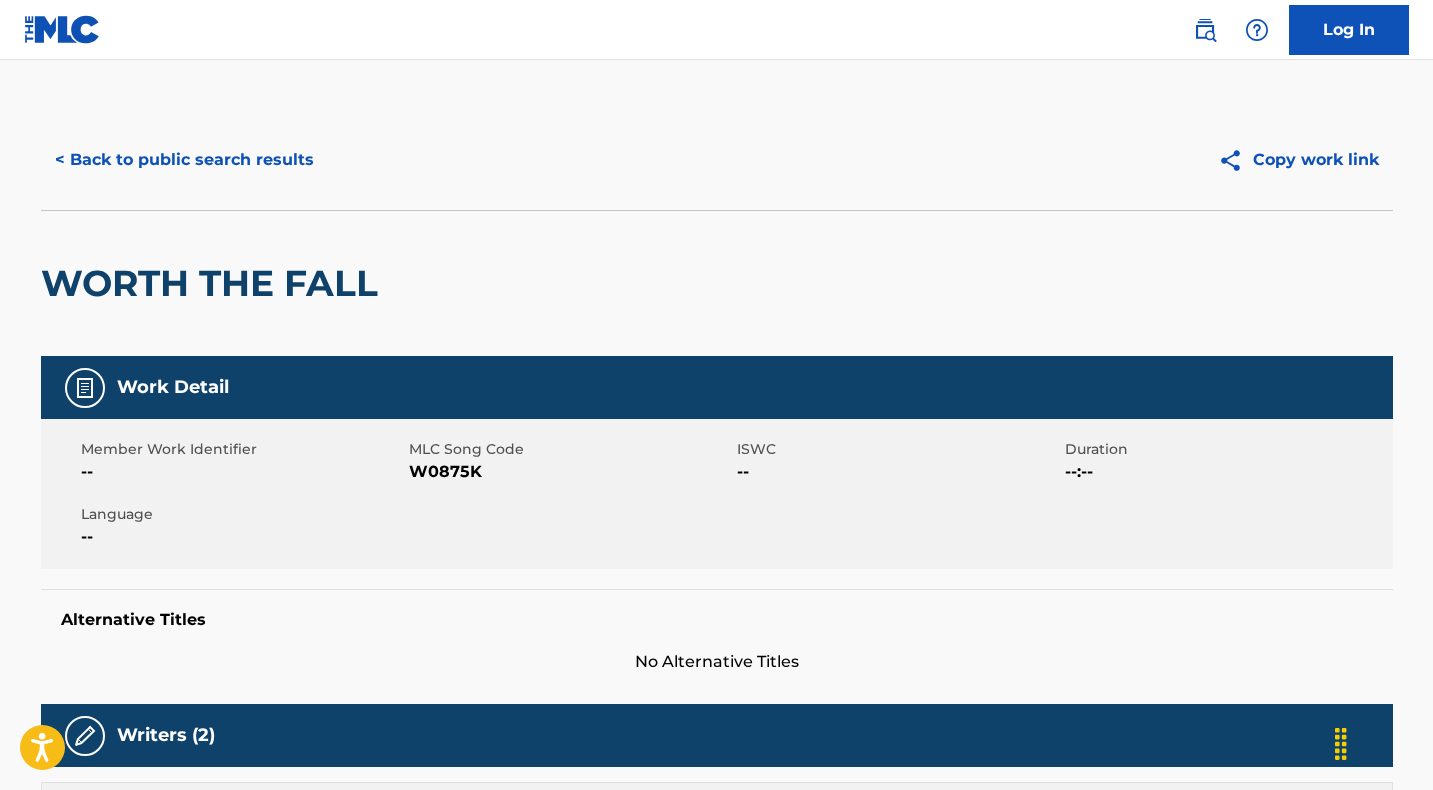 scroll, scrollTop: 1019, scrollLeft: 0, axis: vertical 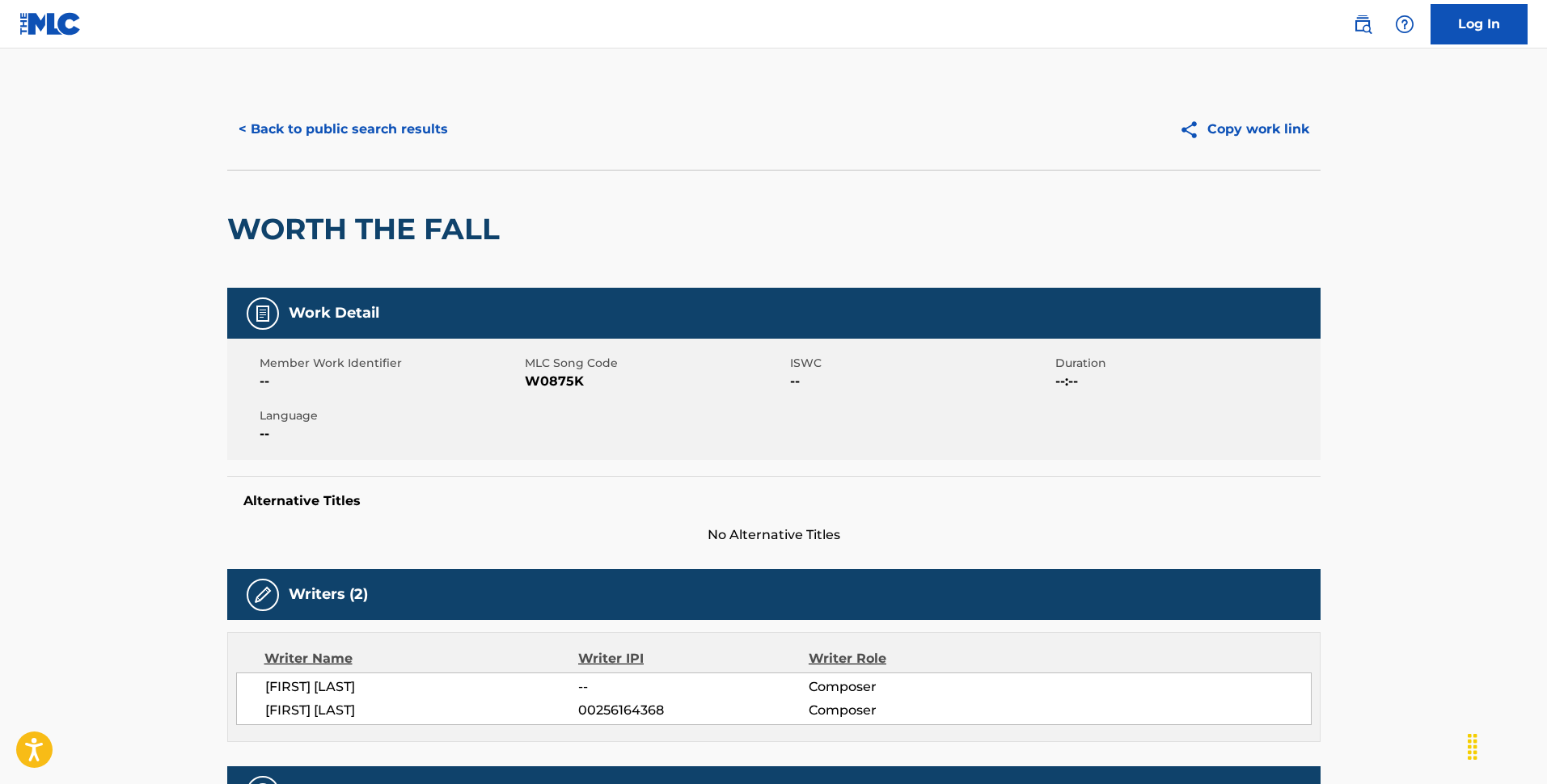 click on "< Back to public search results" at bounding box center [343, 129] 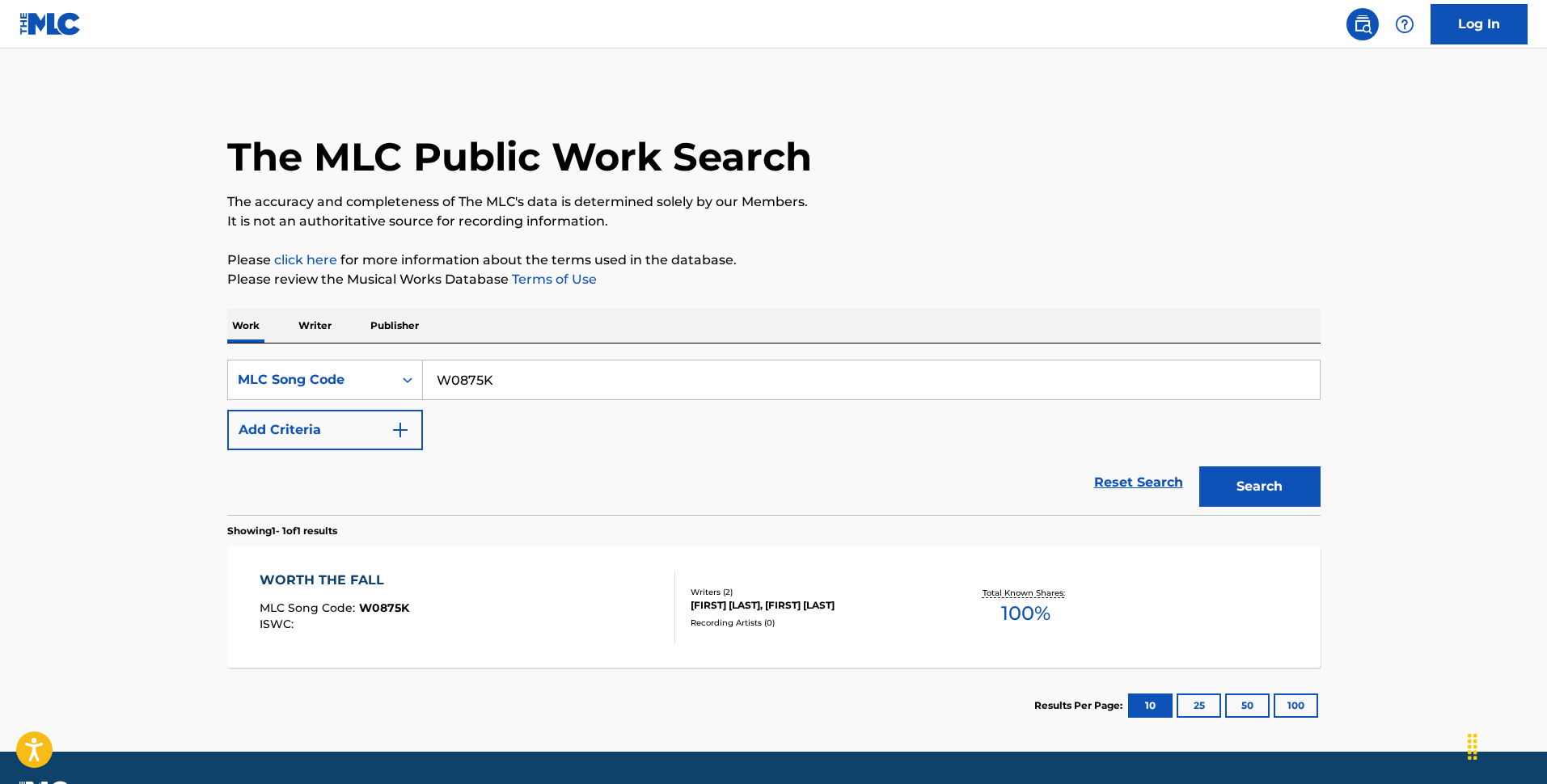 click on "W0875K" at bounding box center [871, 380] 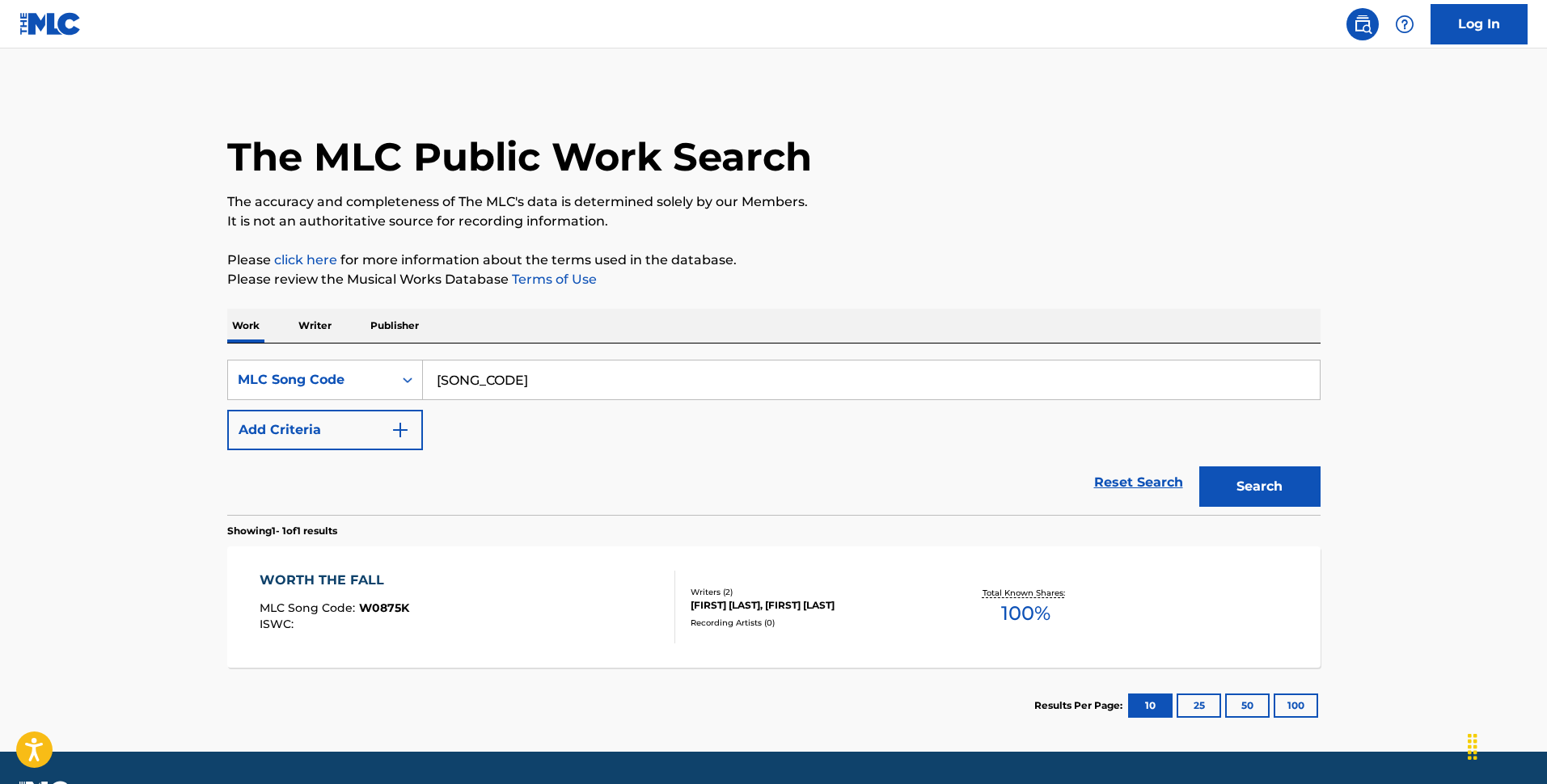 type on "[SONG_CODE]" 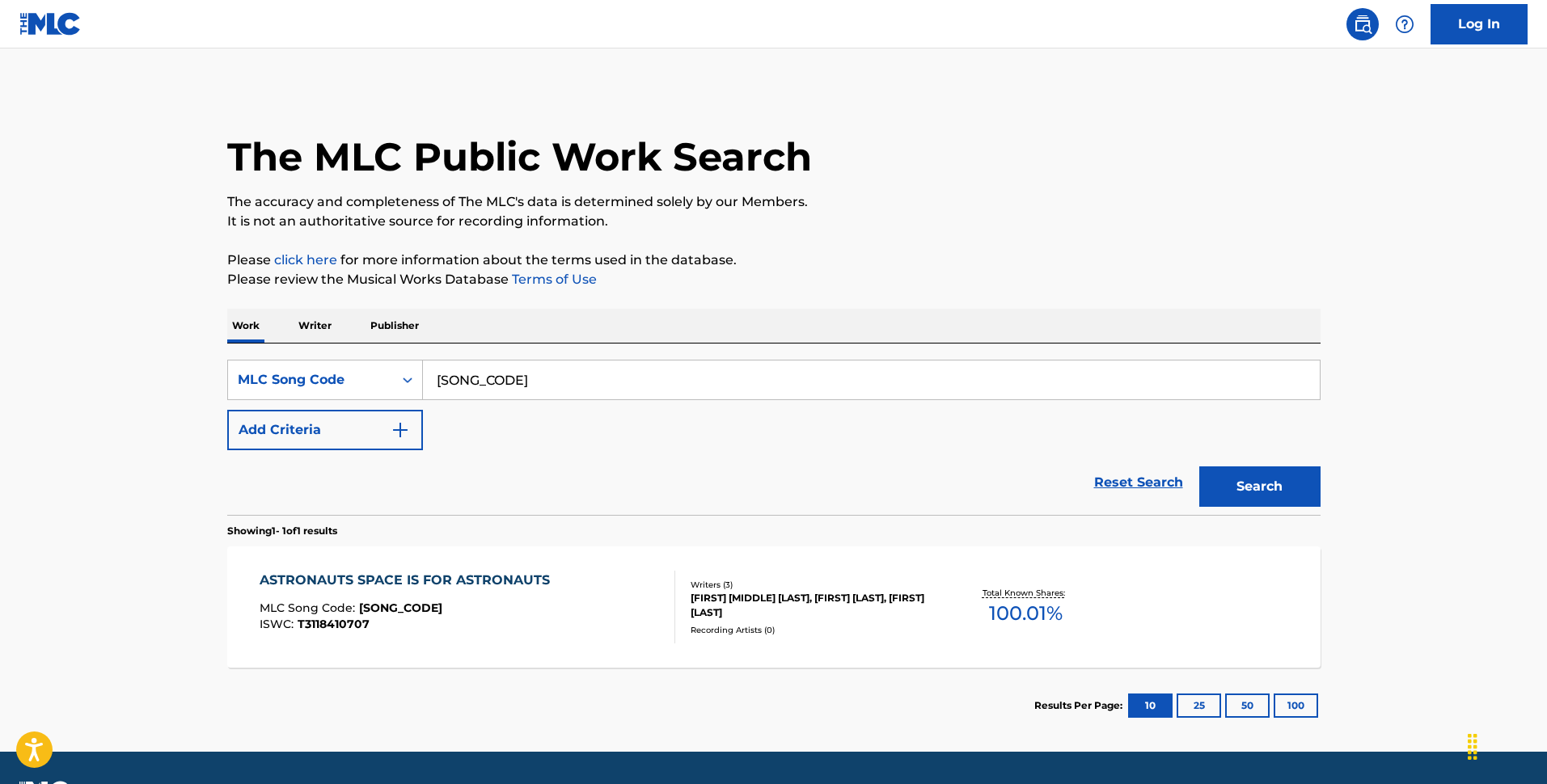 click on "ASTRONAUTS SPACE IS FOR ASTRONAUTS" at bounding box center [408, 580] 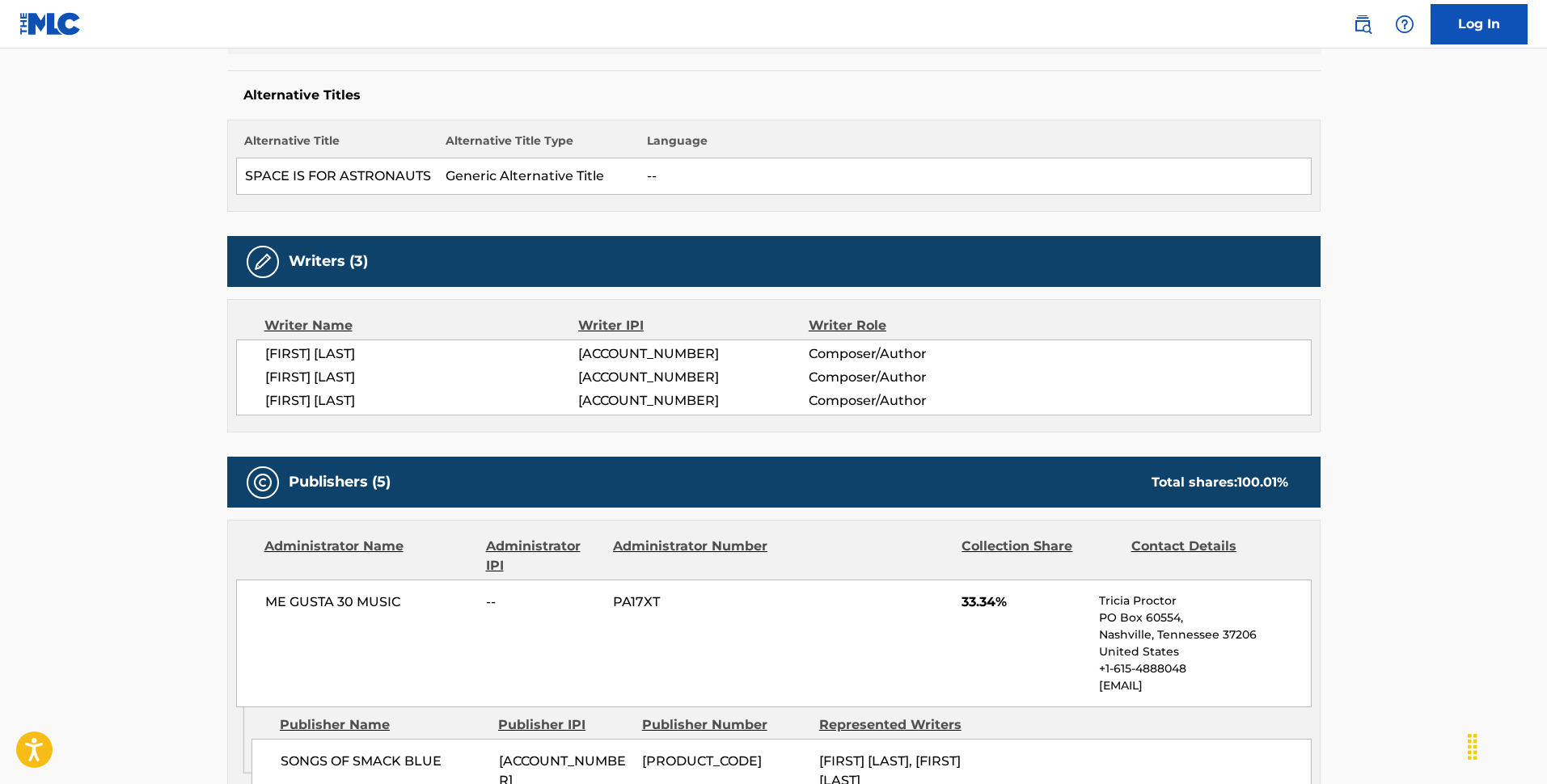 scroll, scrollTop: 0, scrollLeft: 0, axis: both 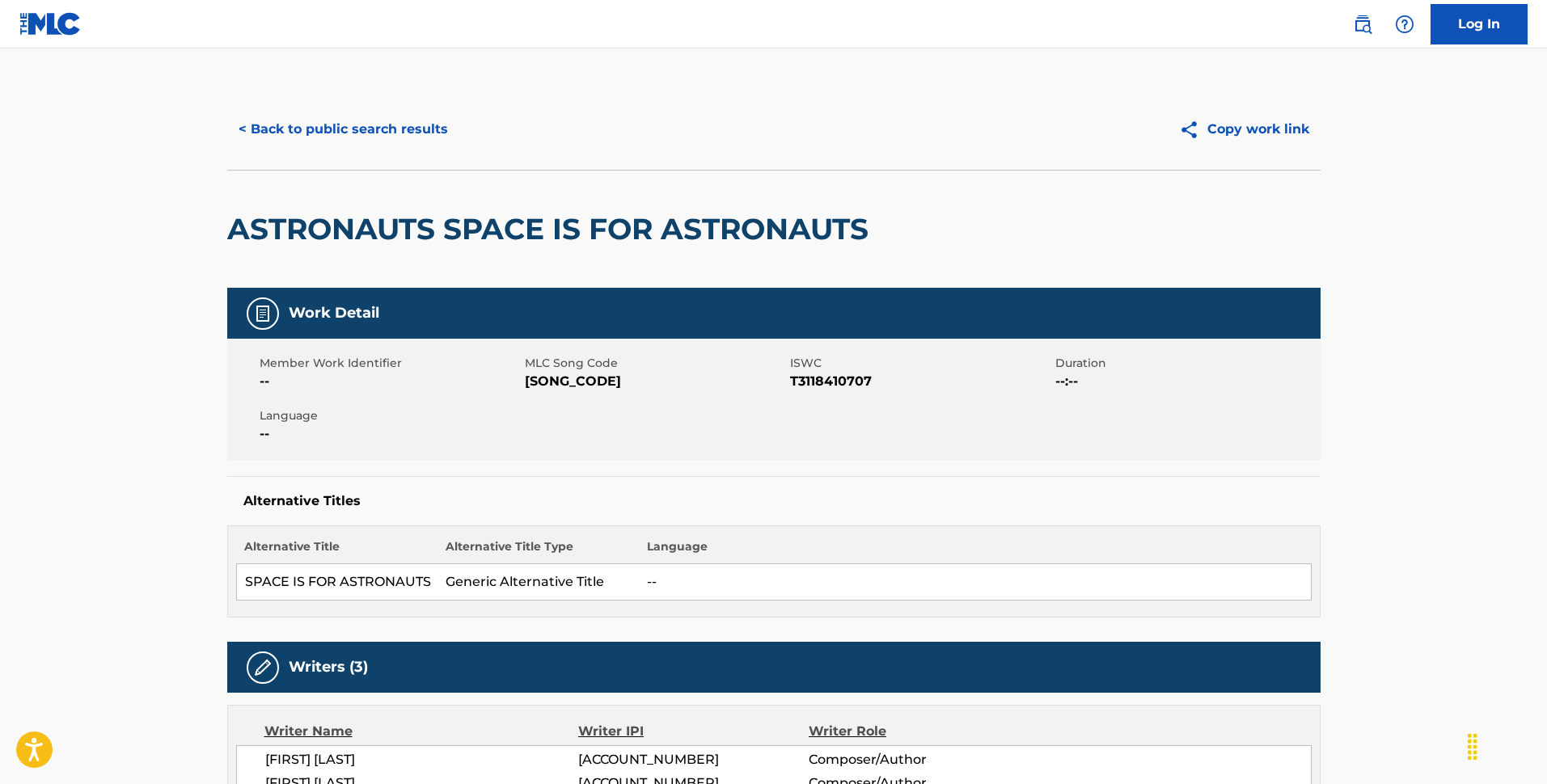 click on "< Back to public search results" at bounding box center [343, 129] 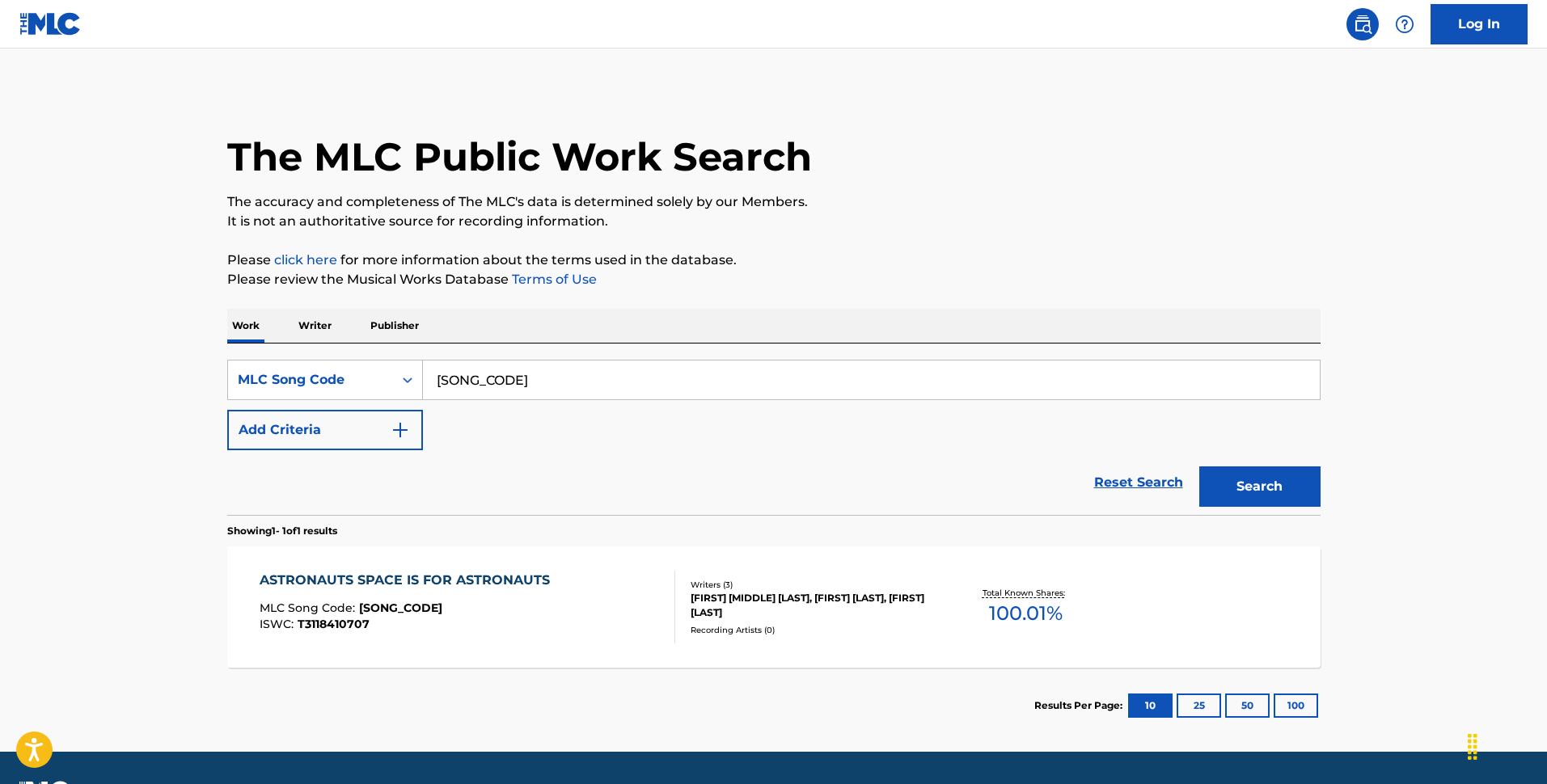 click on "[SONG_CODE]" at bounding box center (871, 380) 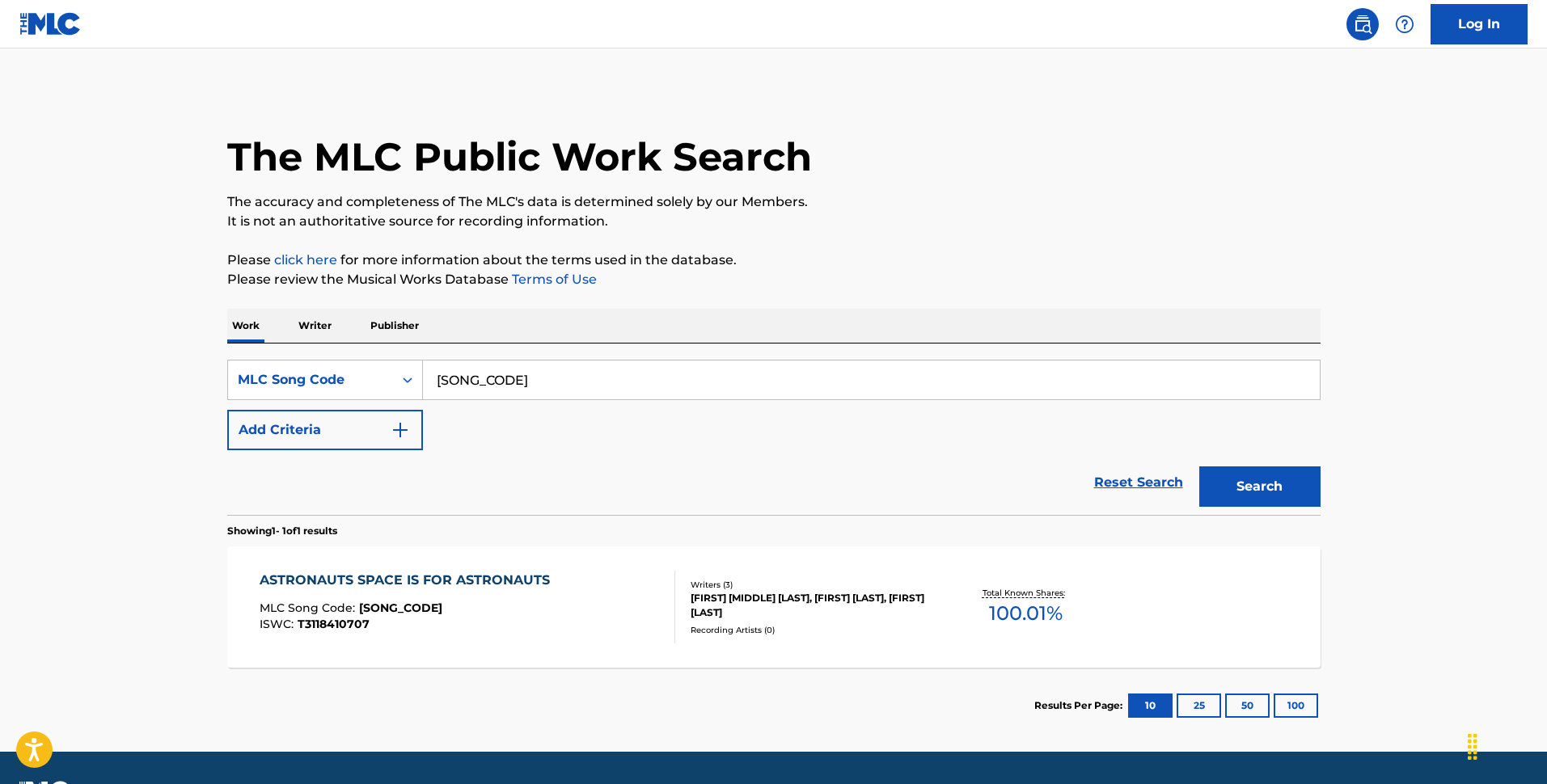click on "[SONG_CODE]" at bounding box center [871, 380] 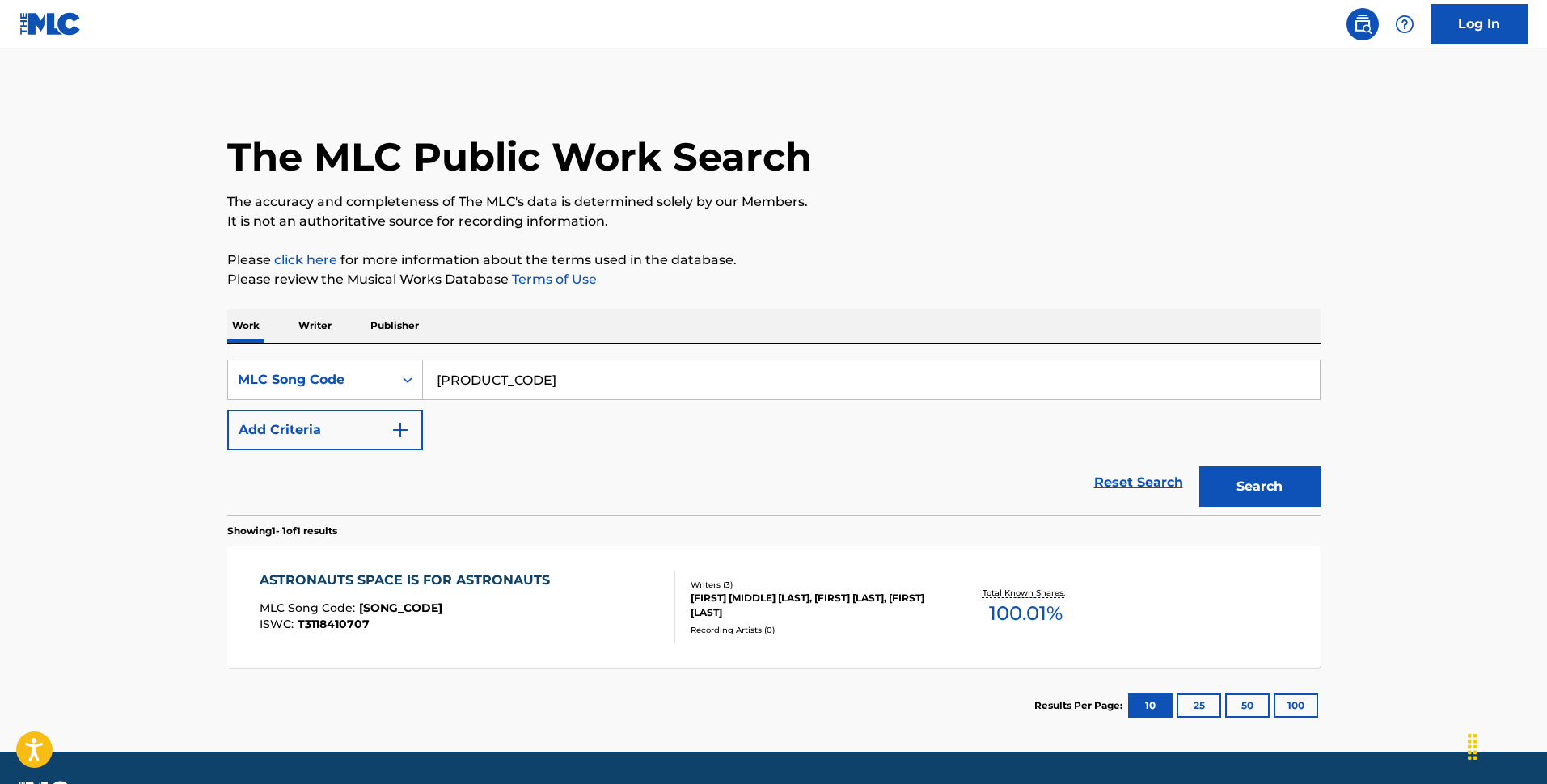 type on "[PRODUCT_CODE]" 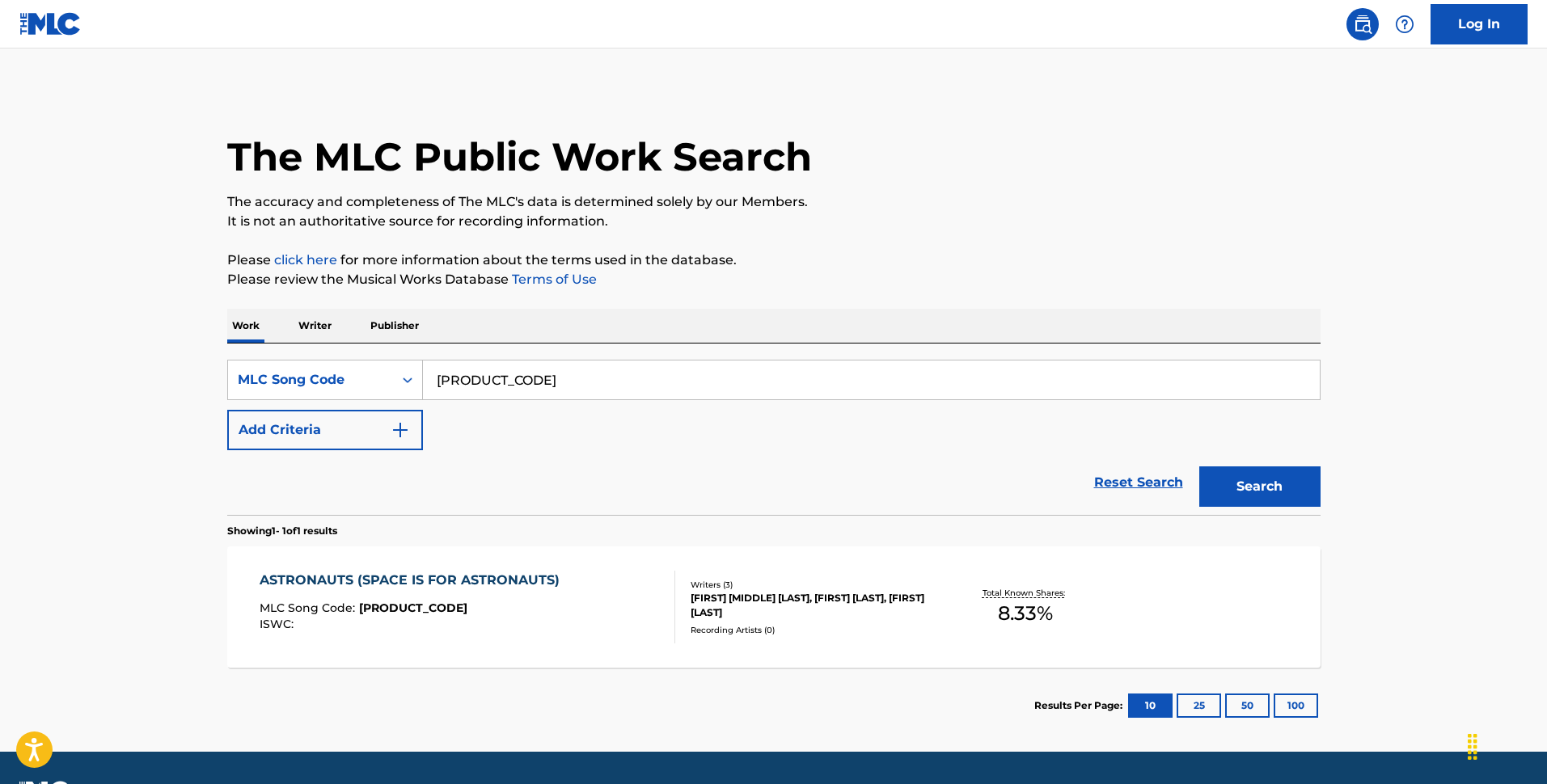 click on "ISWC :" at bounding box center (413, 624) 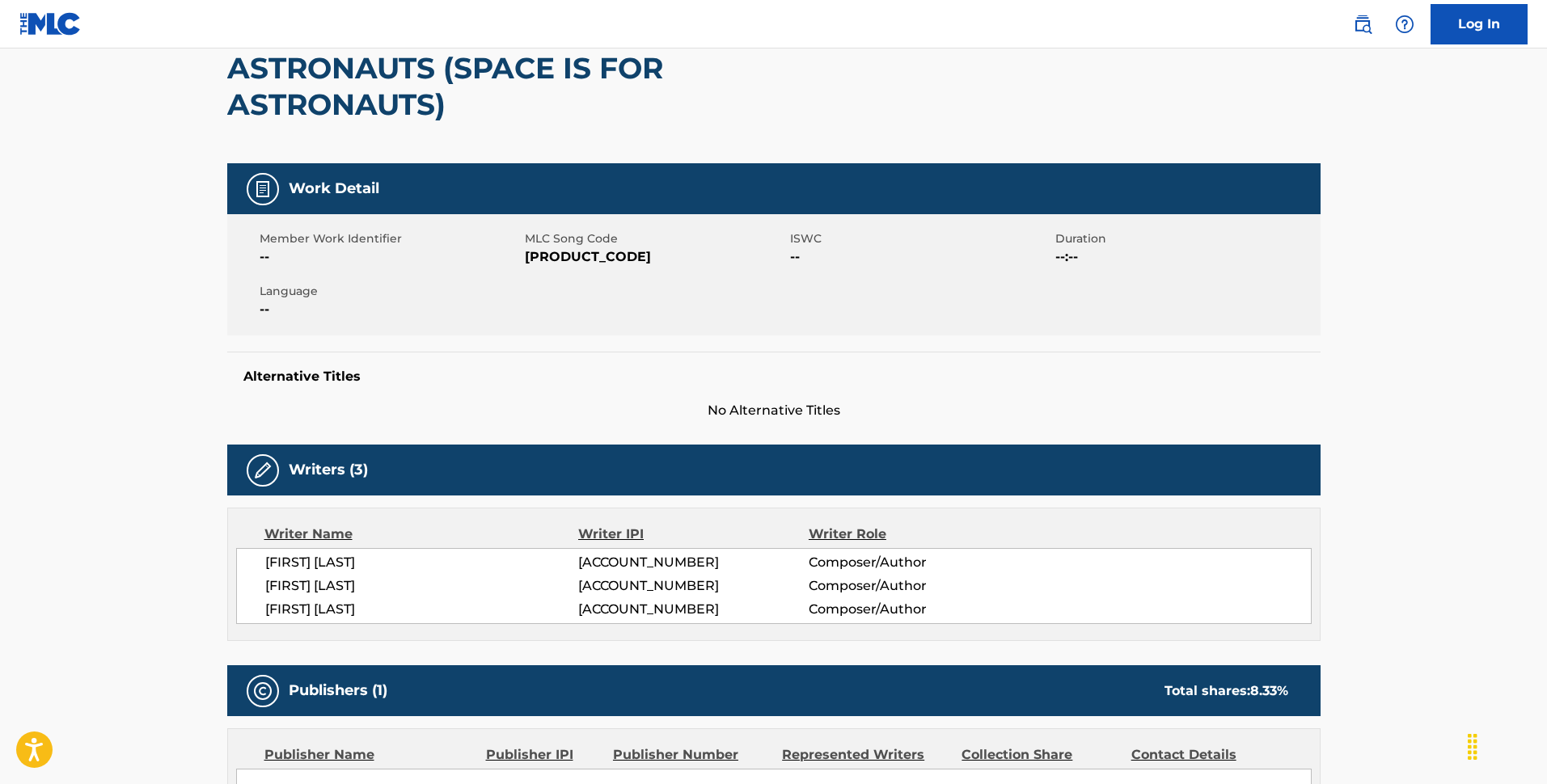 scroll, scrollTop: 0, scrollLeft: 0, axis: both 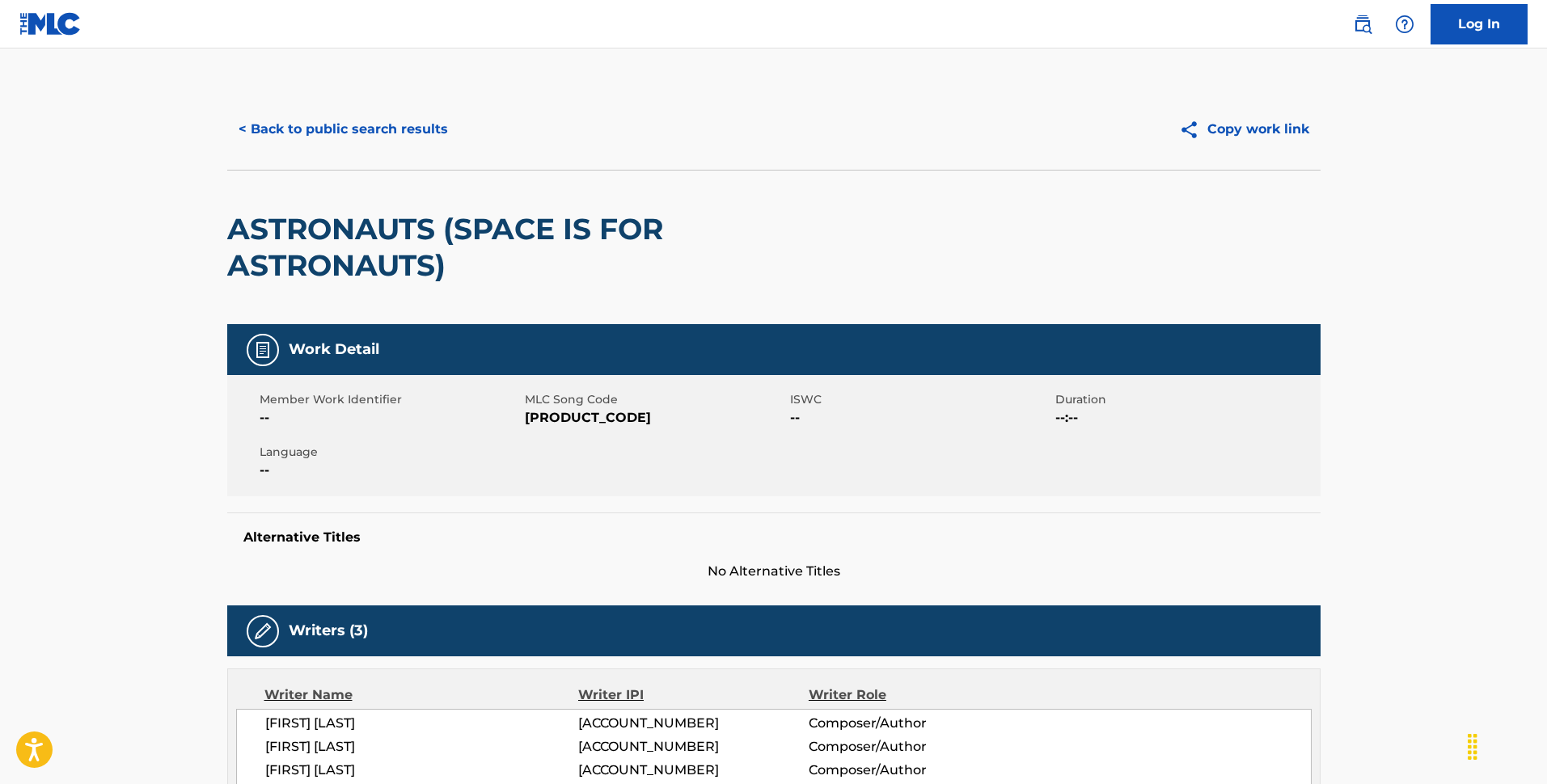 click on "< Back to public search results" at bounding box center [343, 129] 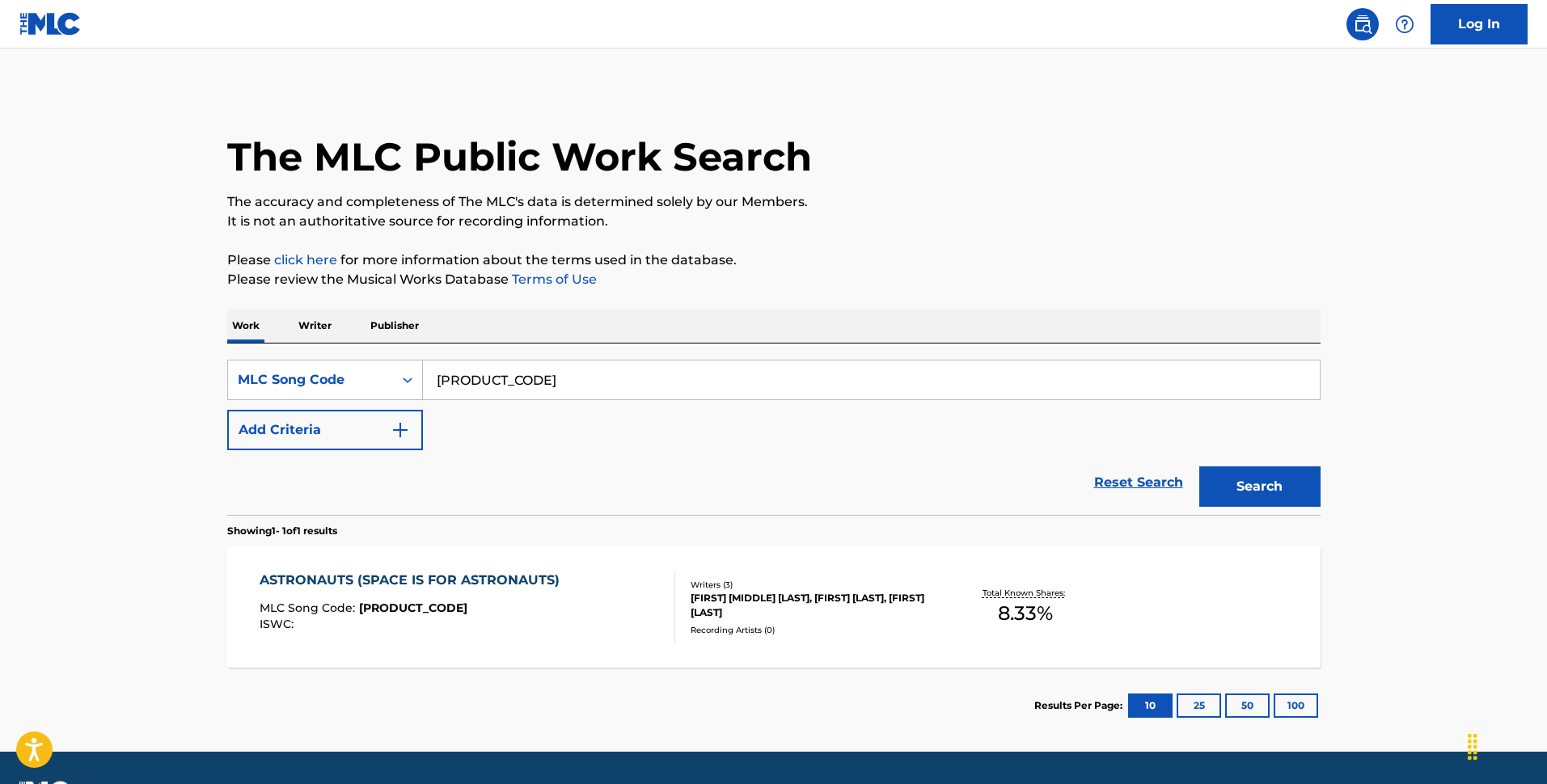 click on "[PRODUCT_CODE]" at bounding box center (871, 380) 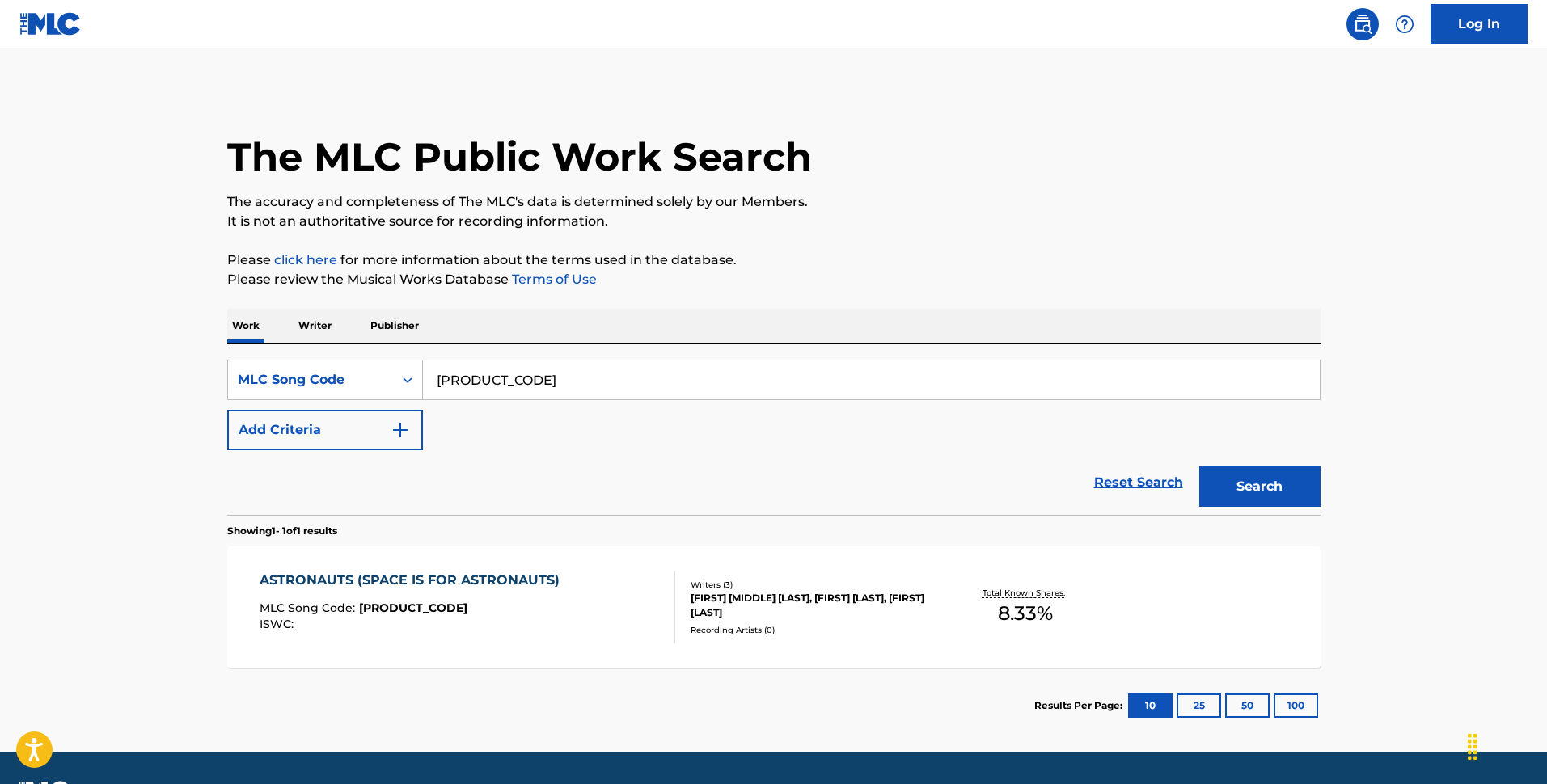 click on "[PRODUCT_CODE]" at bounding box center [871, 380] 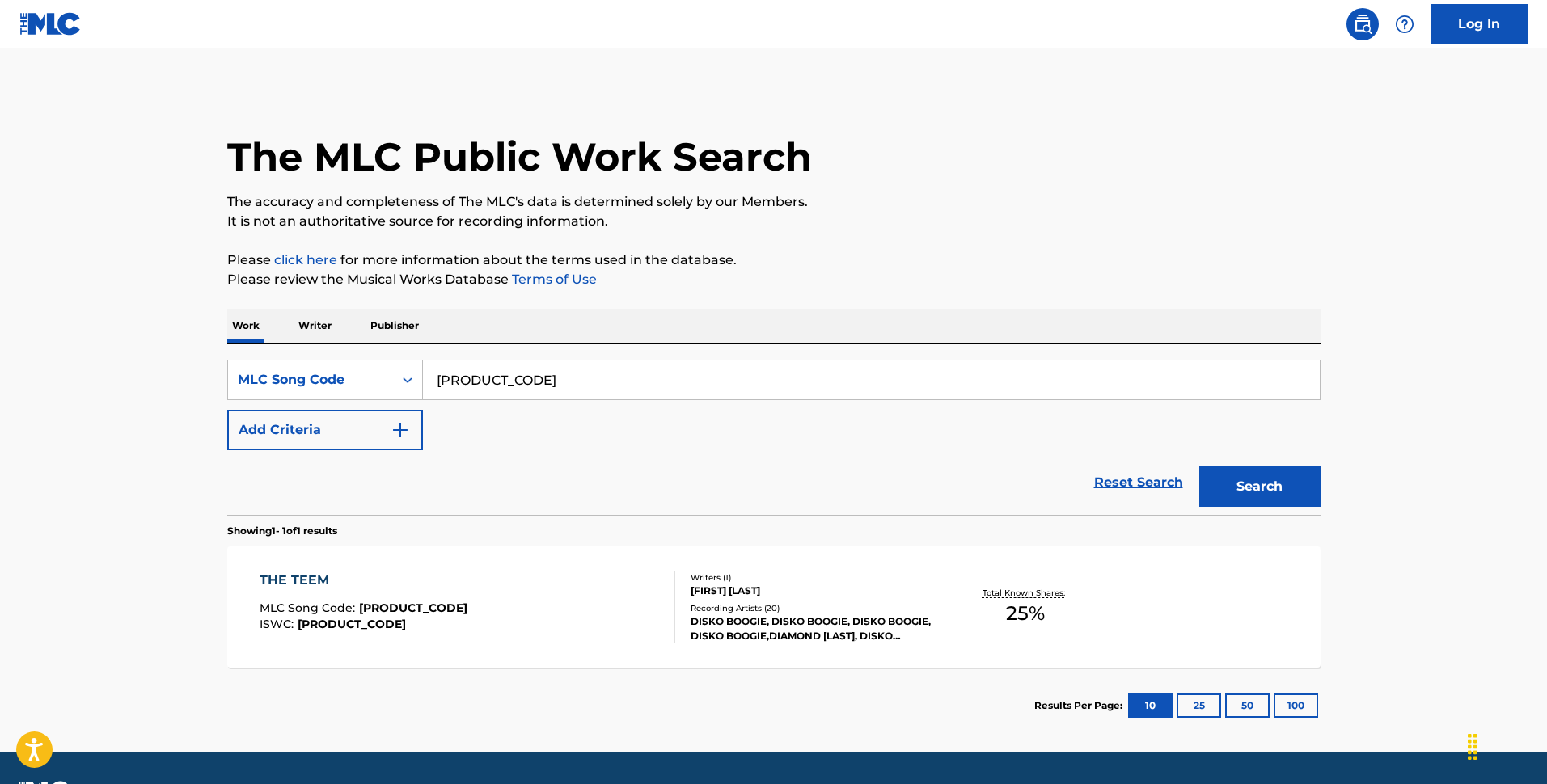 click on "THE TEEM MLC Song Code : [SONG_CODE] ISWC : [PRODUCT_CODE]" at bounding box center (363, 607) 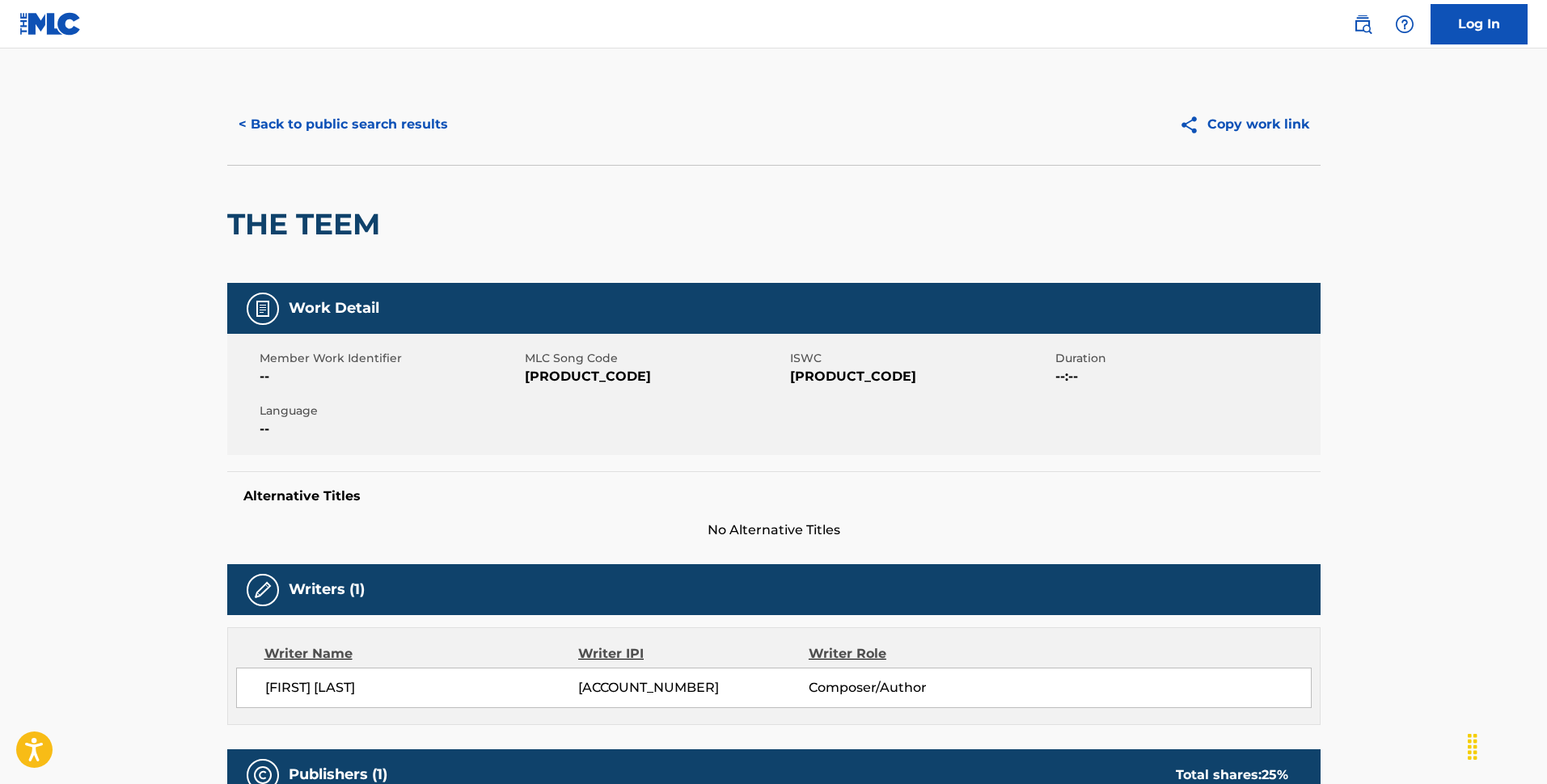 scroll, scrollTop: 0, scrollLeft: 0, axis: both 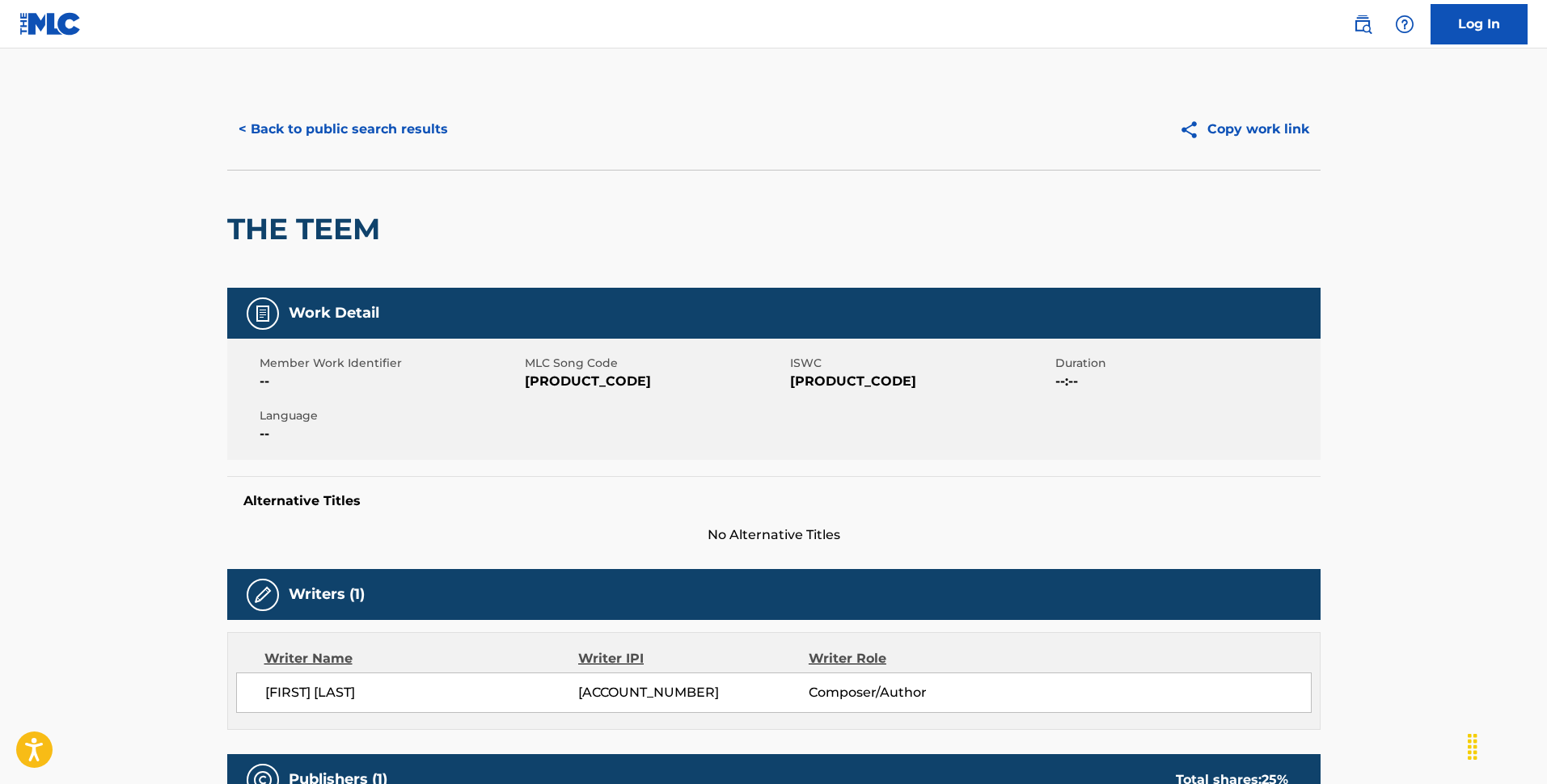 click on "< Back to public search results" at bounding box center [343, 129] 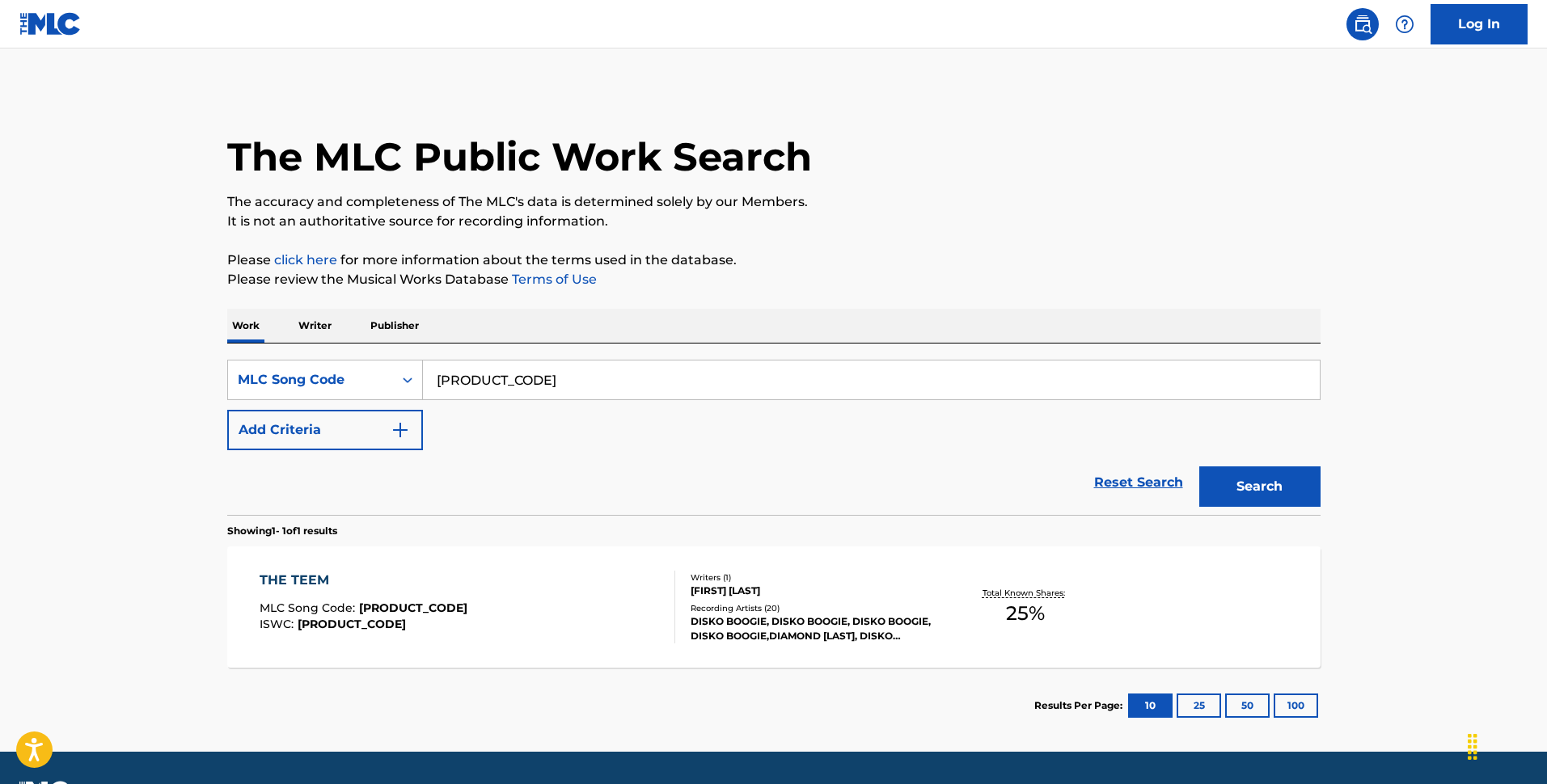 click on "[PRODUCT_CODE]" at bounding box center [871, 380] 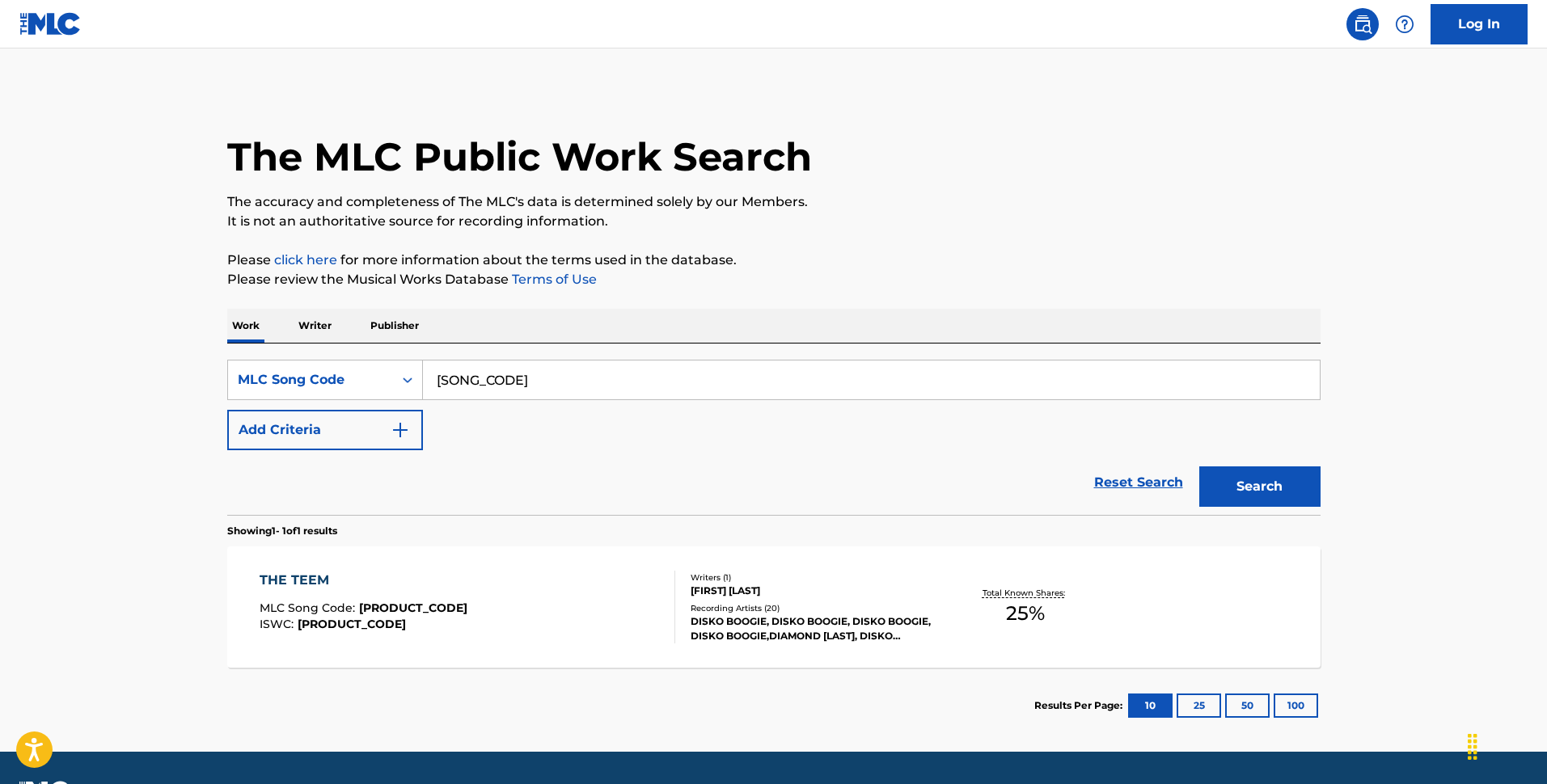 type on "[SONG_CODE]" 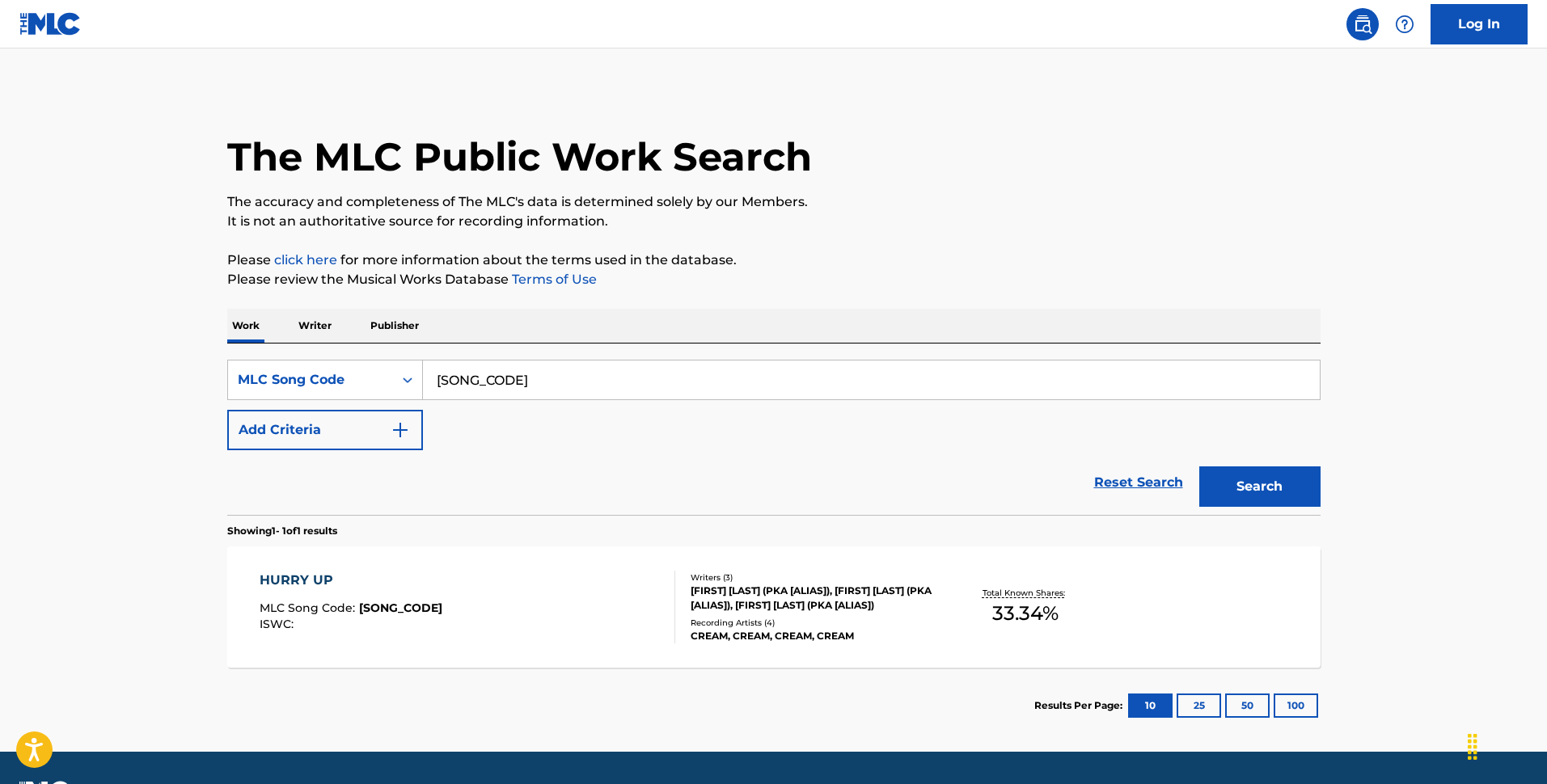 click on "HURRY UP MLC Song Code : [SONG_CODE] ISWC :" at bounding box center [467, 607] 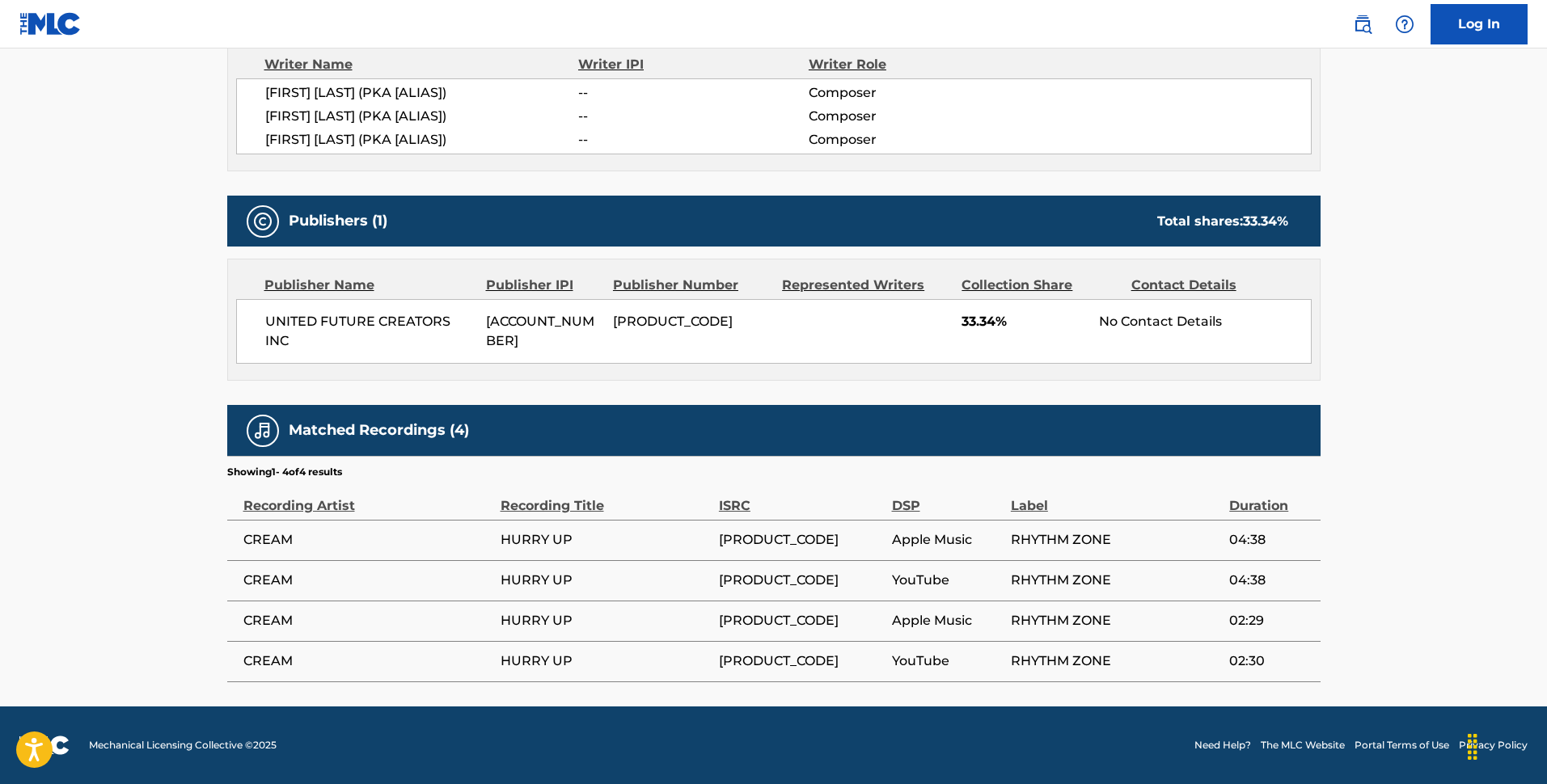 scroll, scrollTop: 0, scrollLeft: 0, axis: both 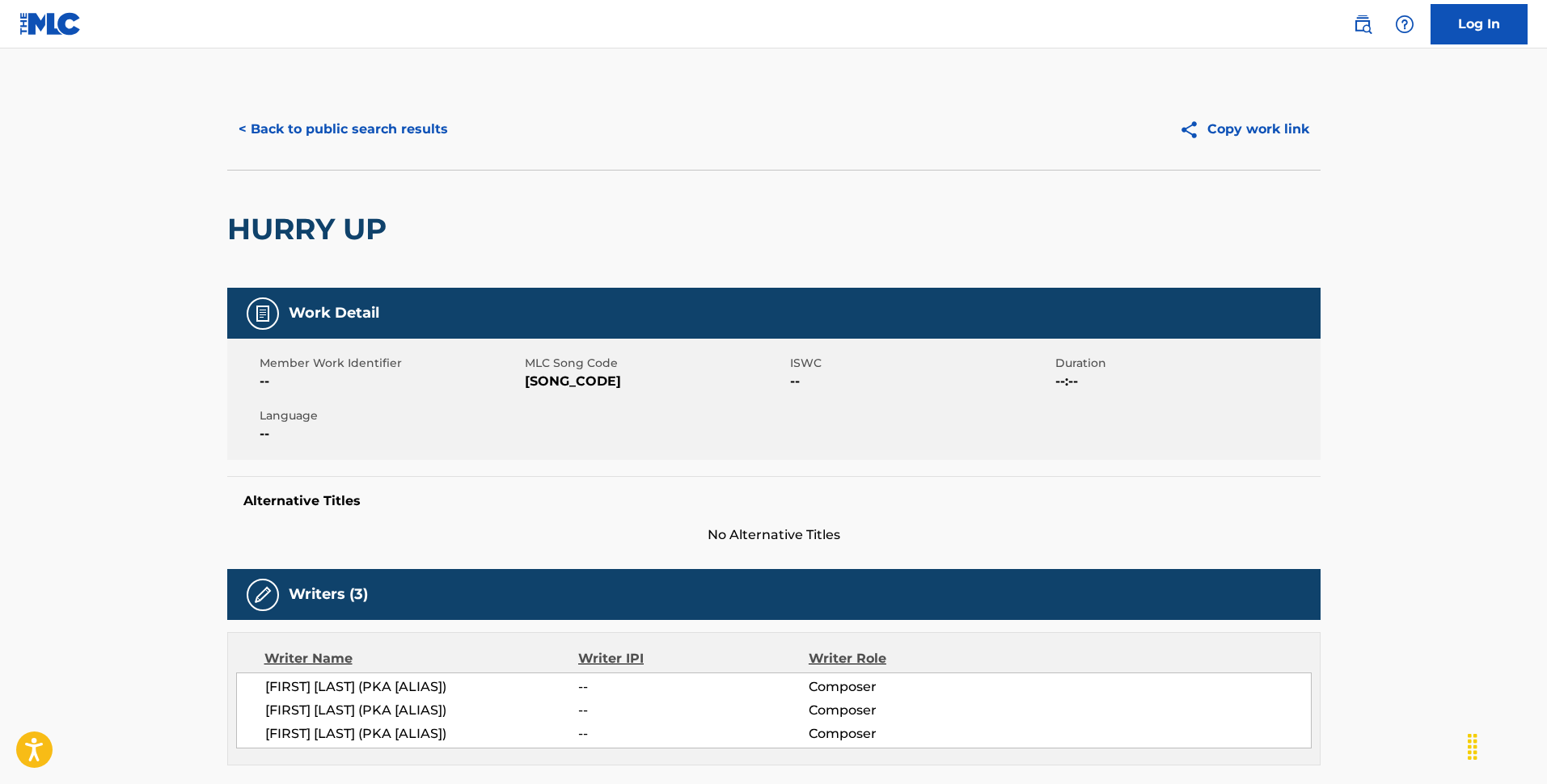 click on "< Back to public search results" at bounding box center (343, 129) 